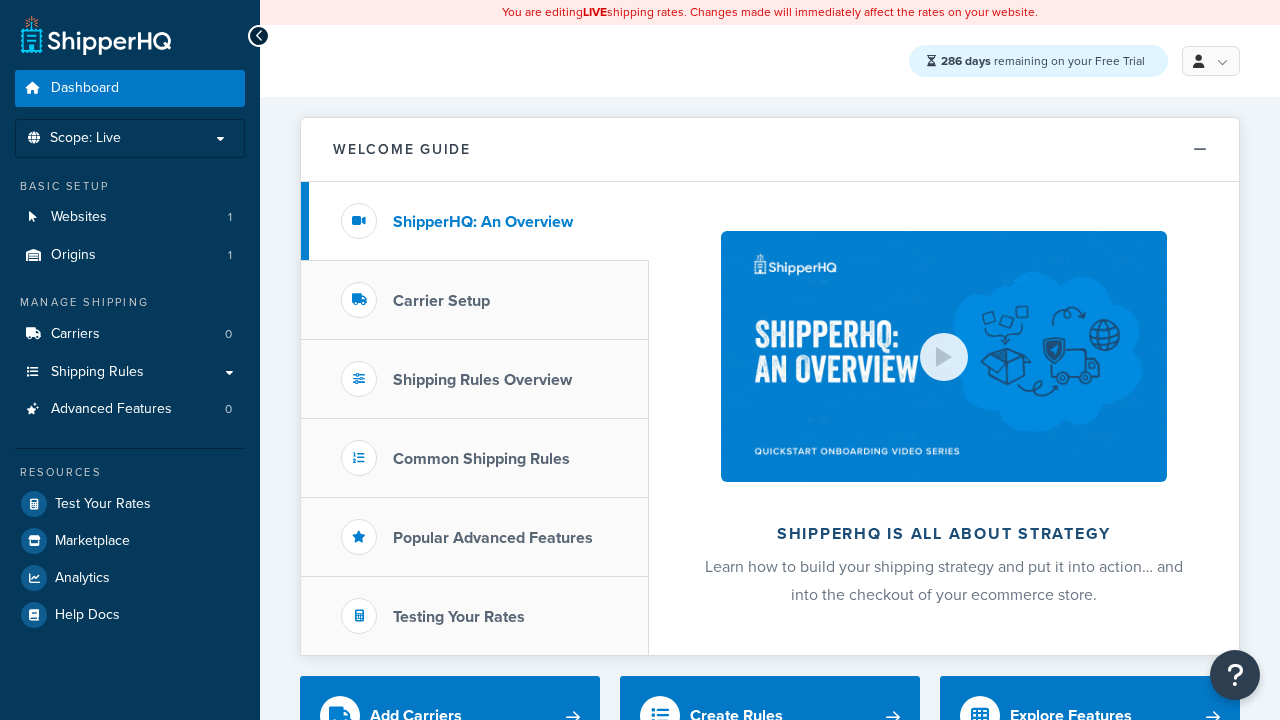 scroll, scrollTop: 0, scrollLeft: 0, axis: both 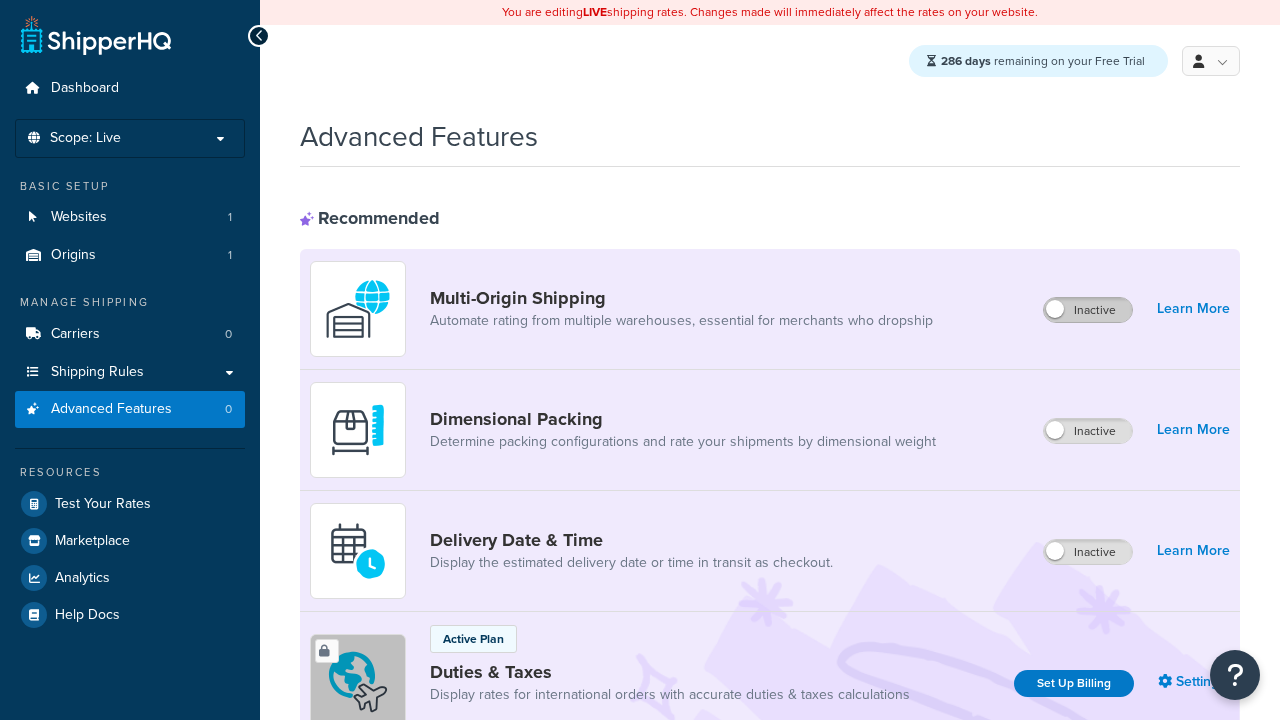 click on "Inactive" at bounding box center (1088, 310) 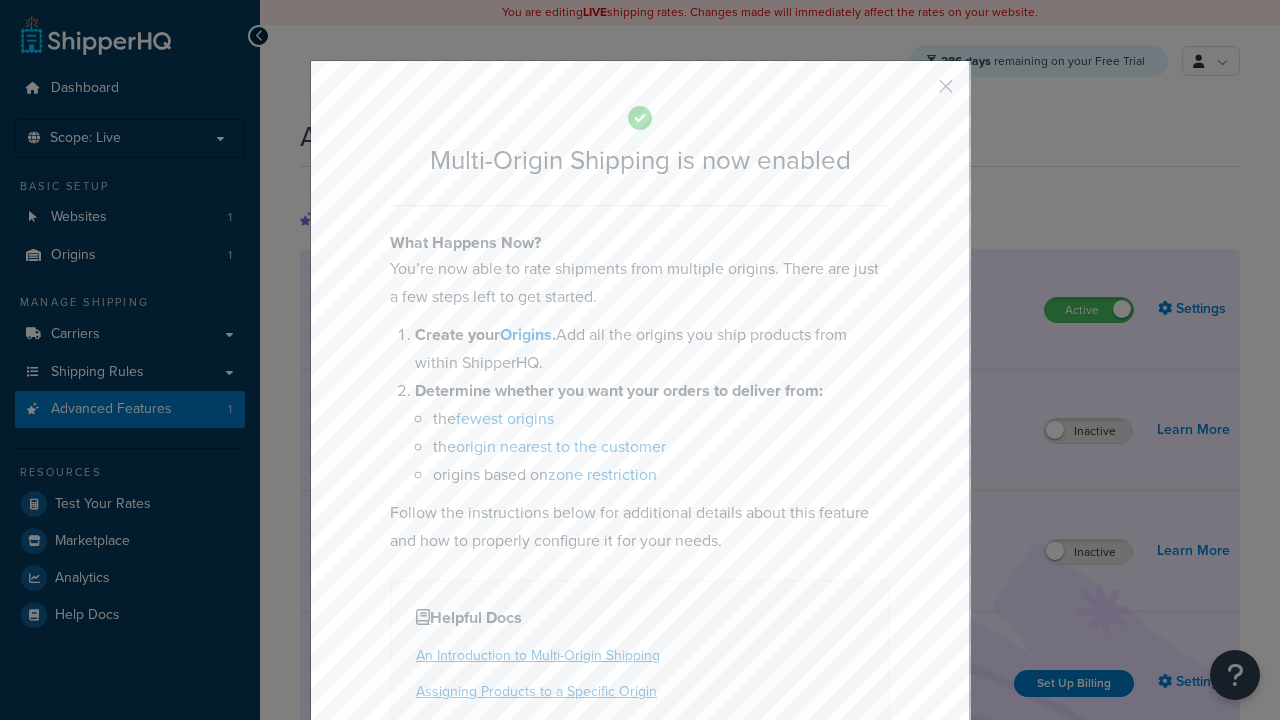 click at bounding box center (916, 93) 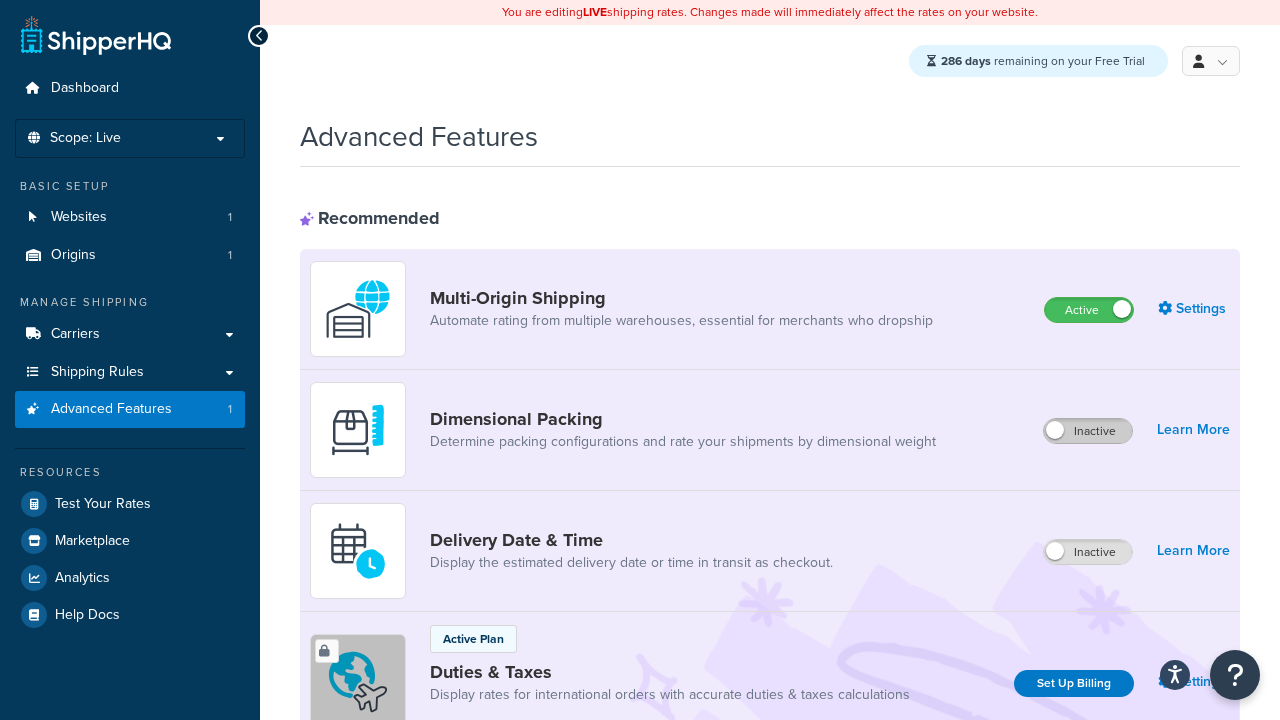 click on "Inactive" at bounding box center (1088, 431) 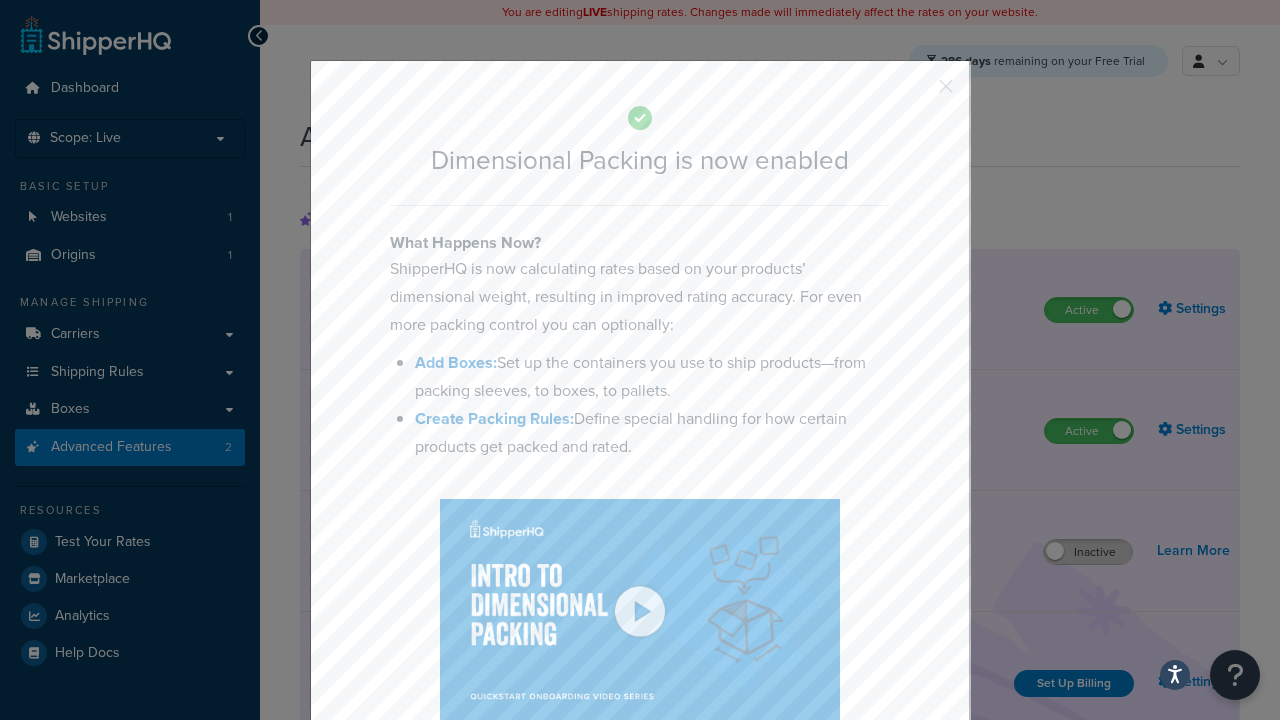 click at bounding box center (916, 93) 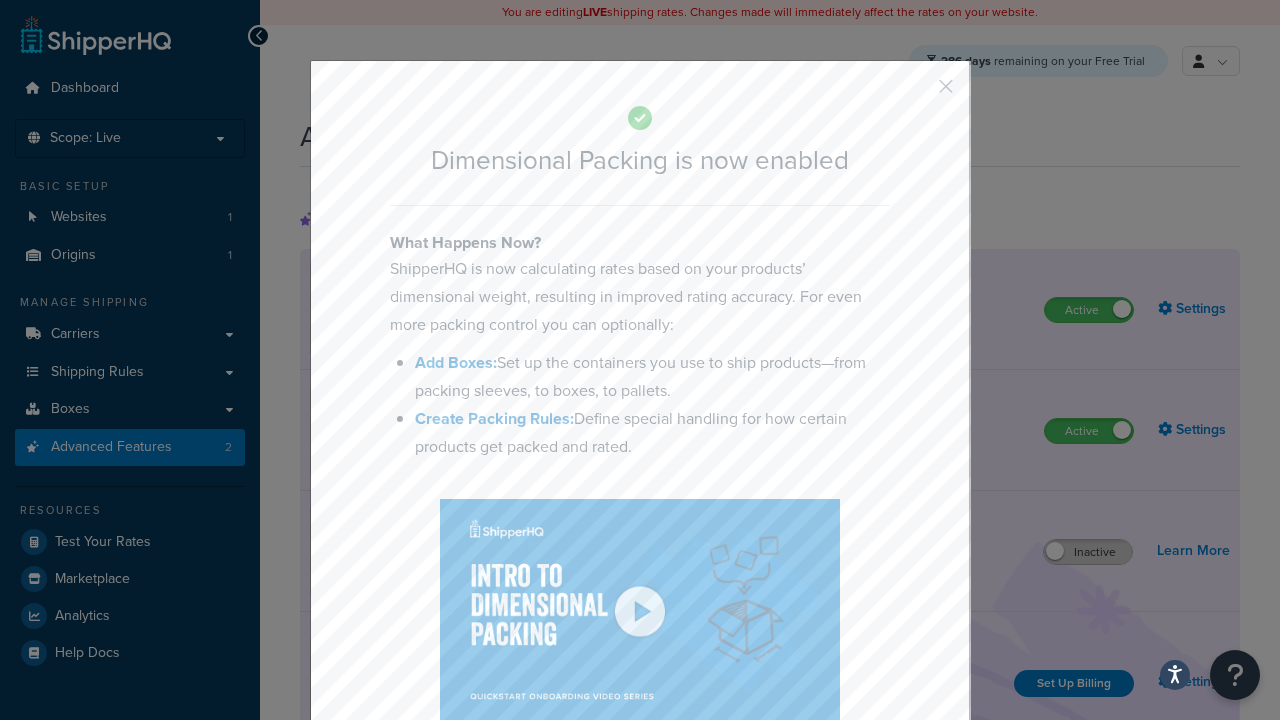 click on "Inactive" at bounding box center [1088, 552] 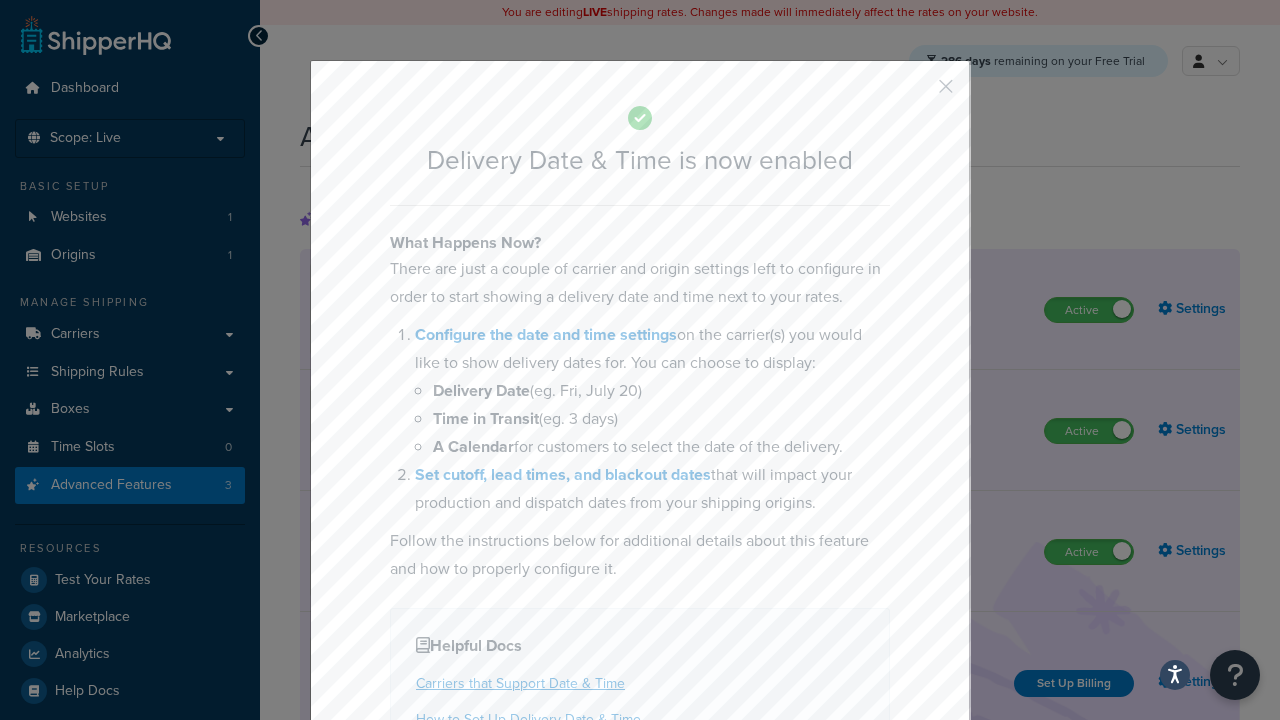 click at bounding box center [916, 93] 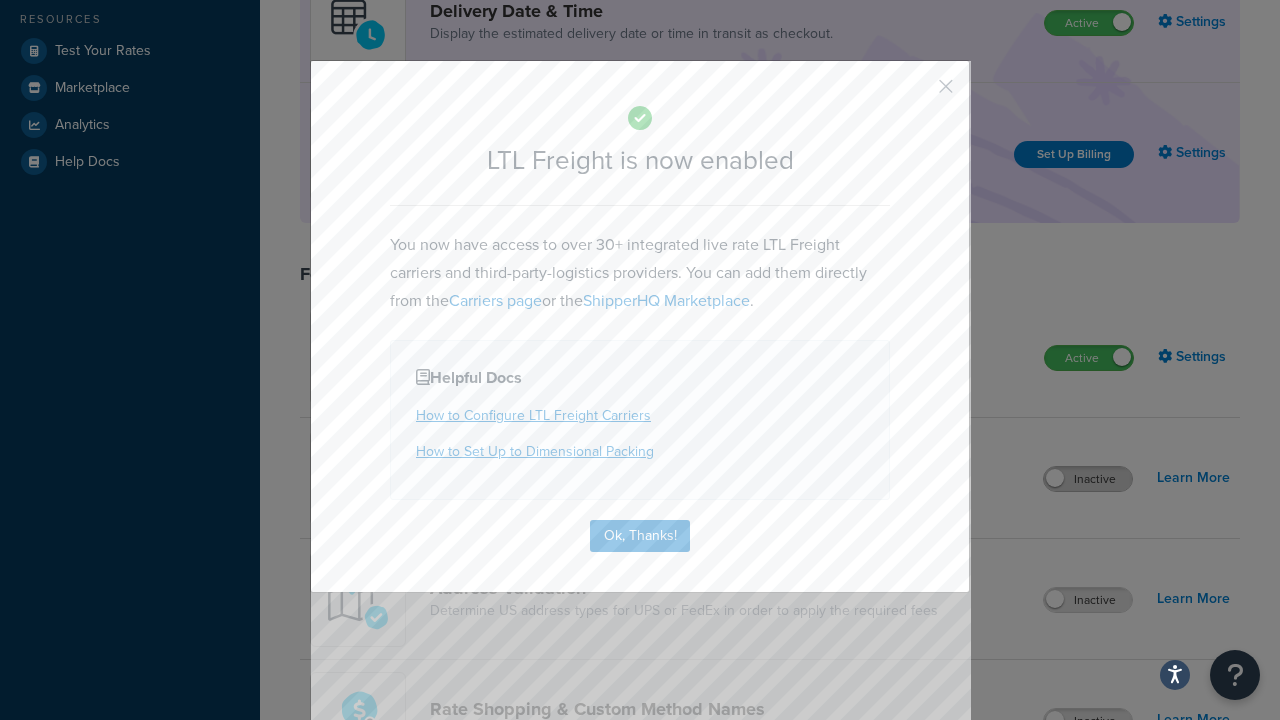 click at bounding box center [916, 93] 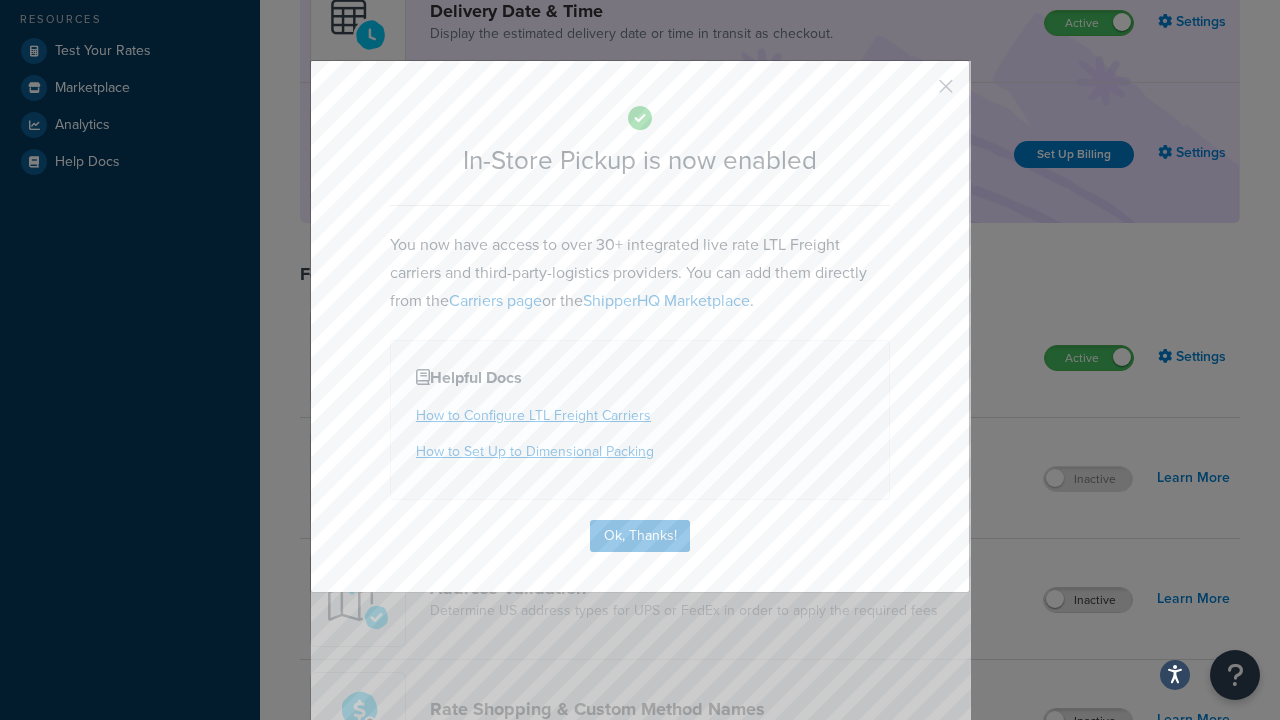 scroll, scrollTop: 567, scrollLeft: 0, axis: vertical 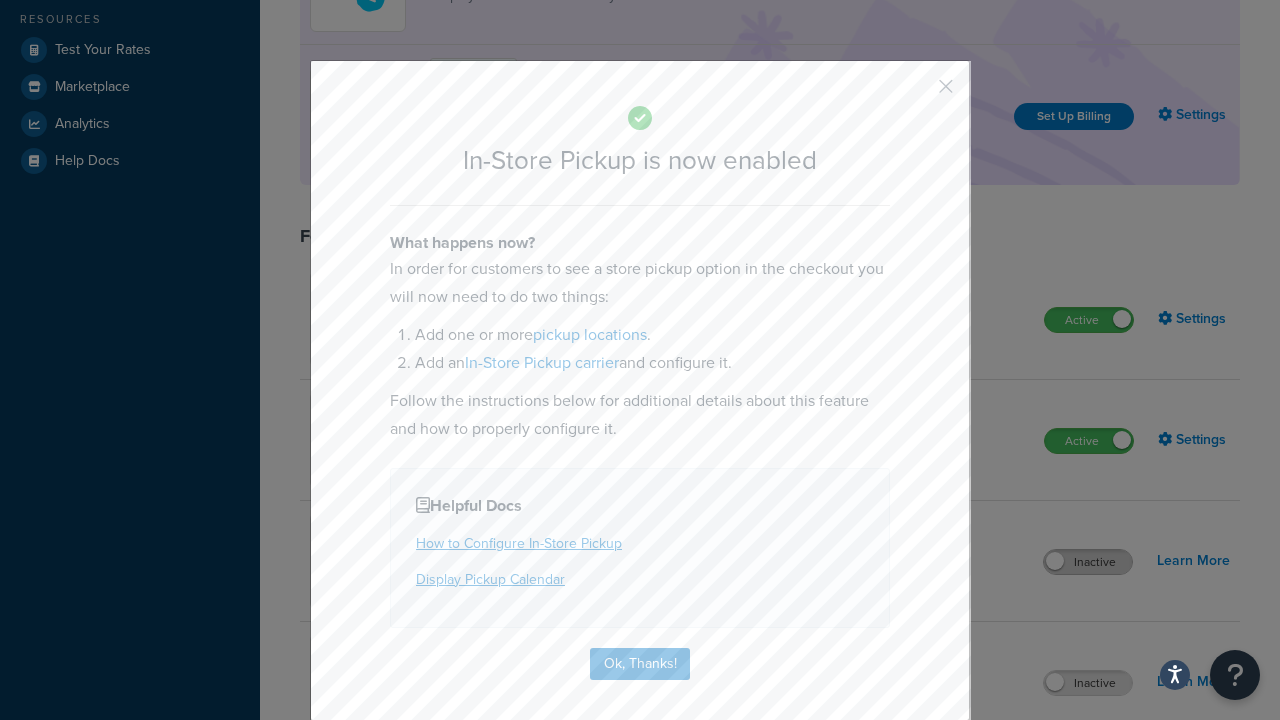 click at bounding box center [916, 93] 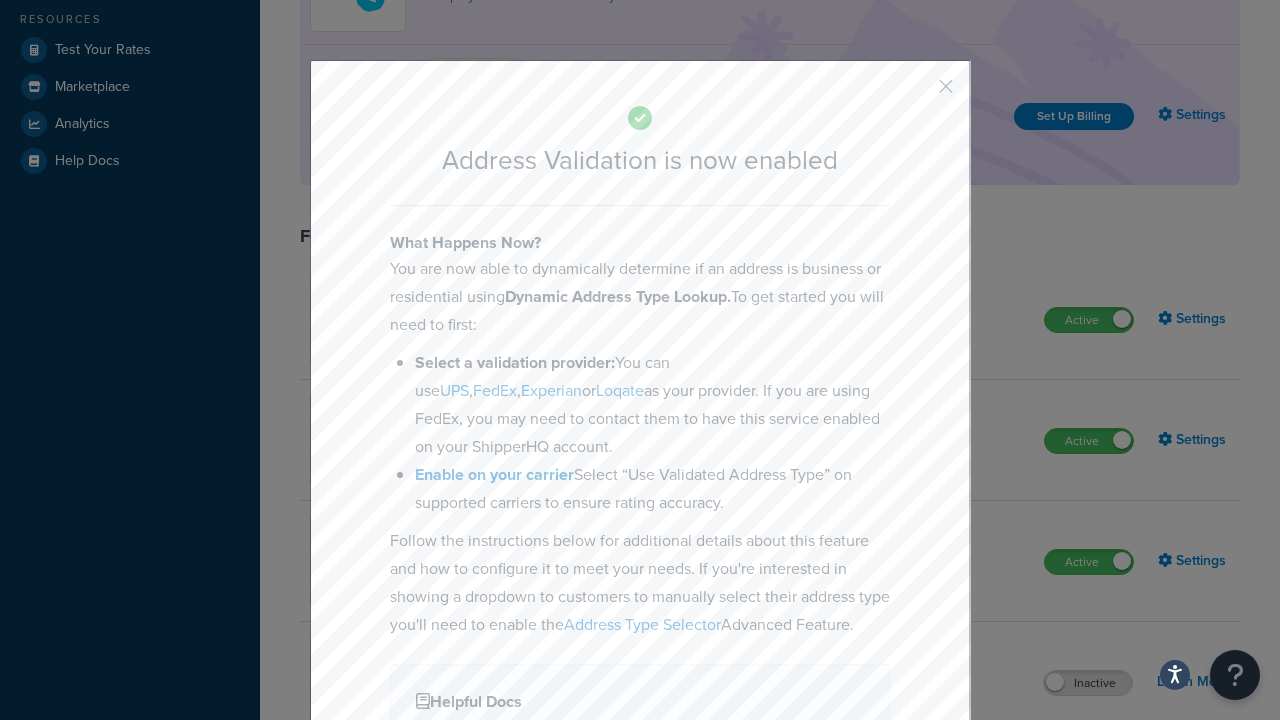 click at bounding box center [916, 93] 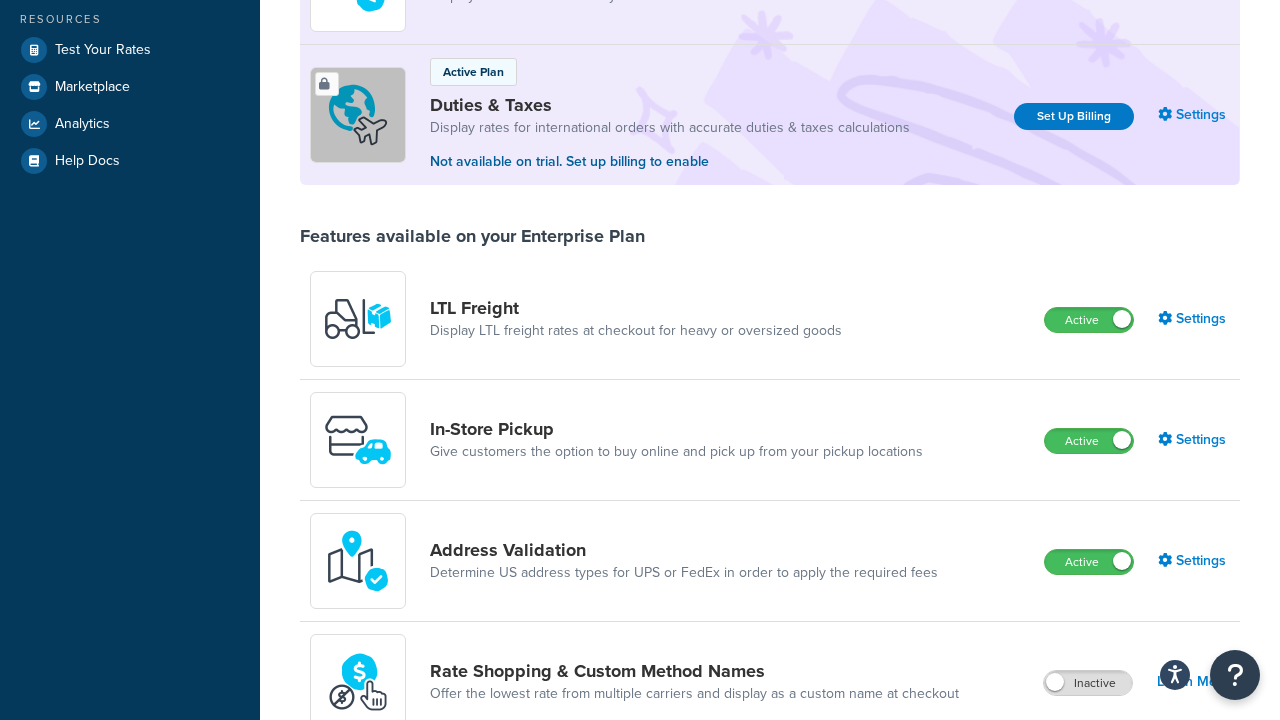 click on "Inactive" at bounding box center (1088, 683) 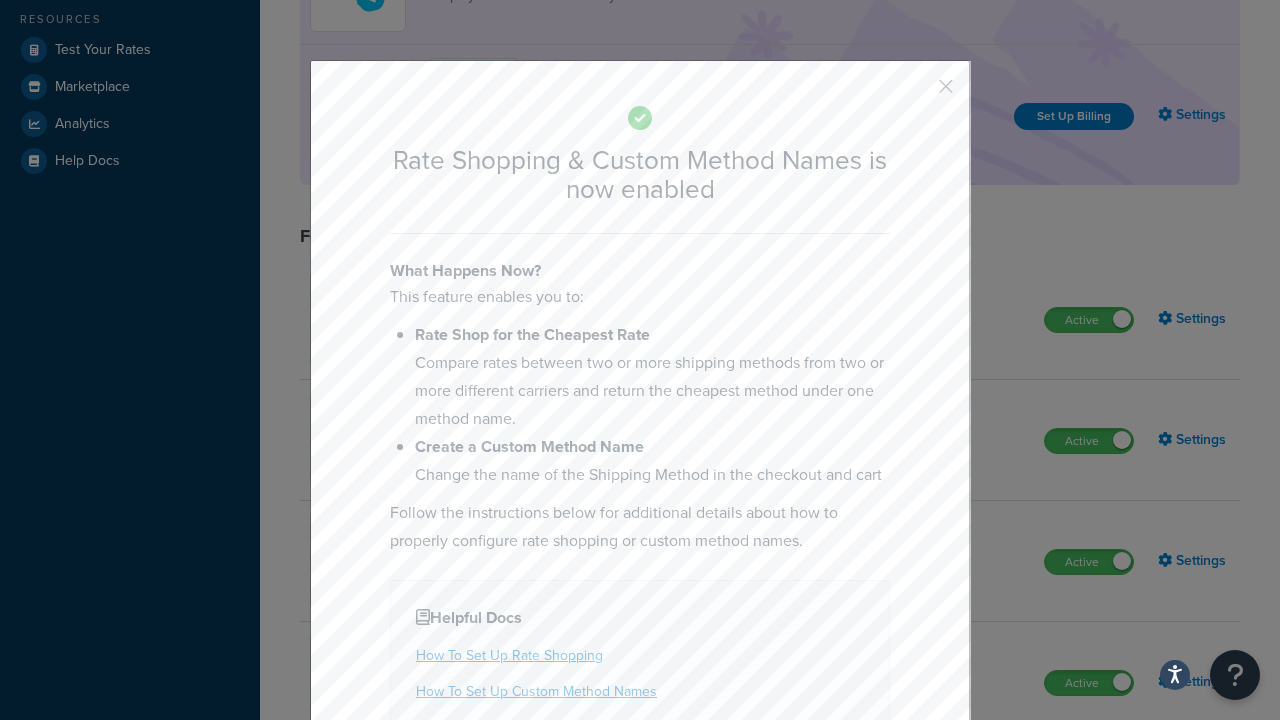 click at bounding box center (916, 93) 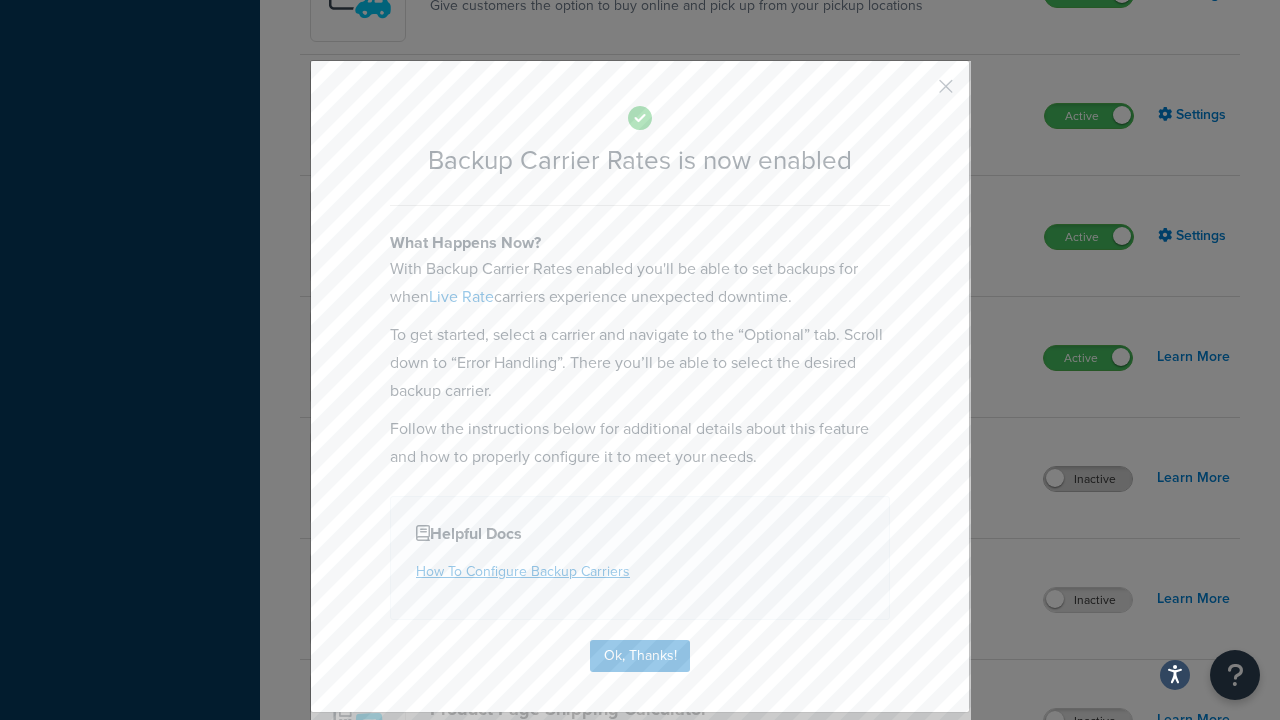 click at bounding box center (916, 93) 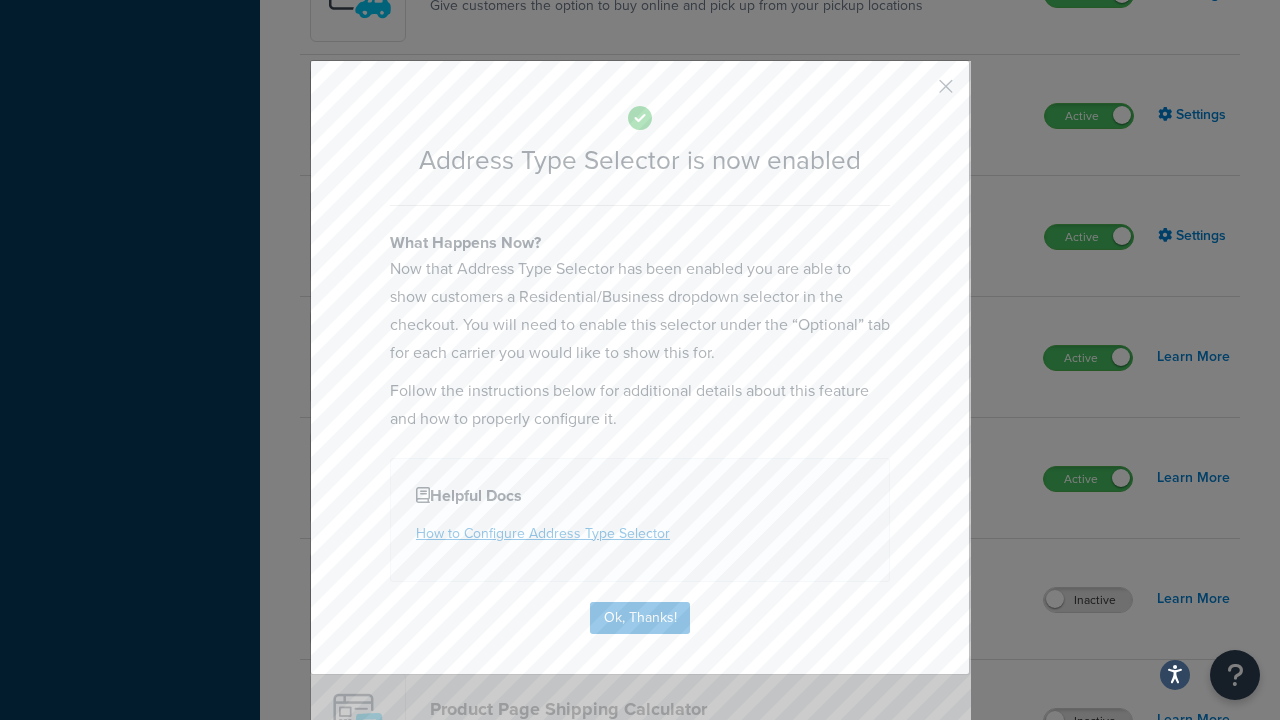 click at bounding box center [916, 93] 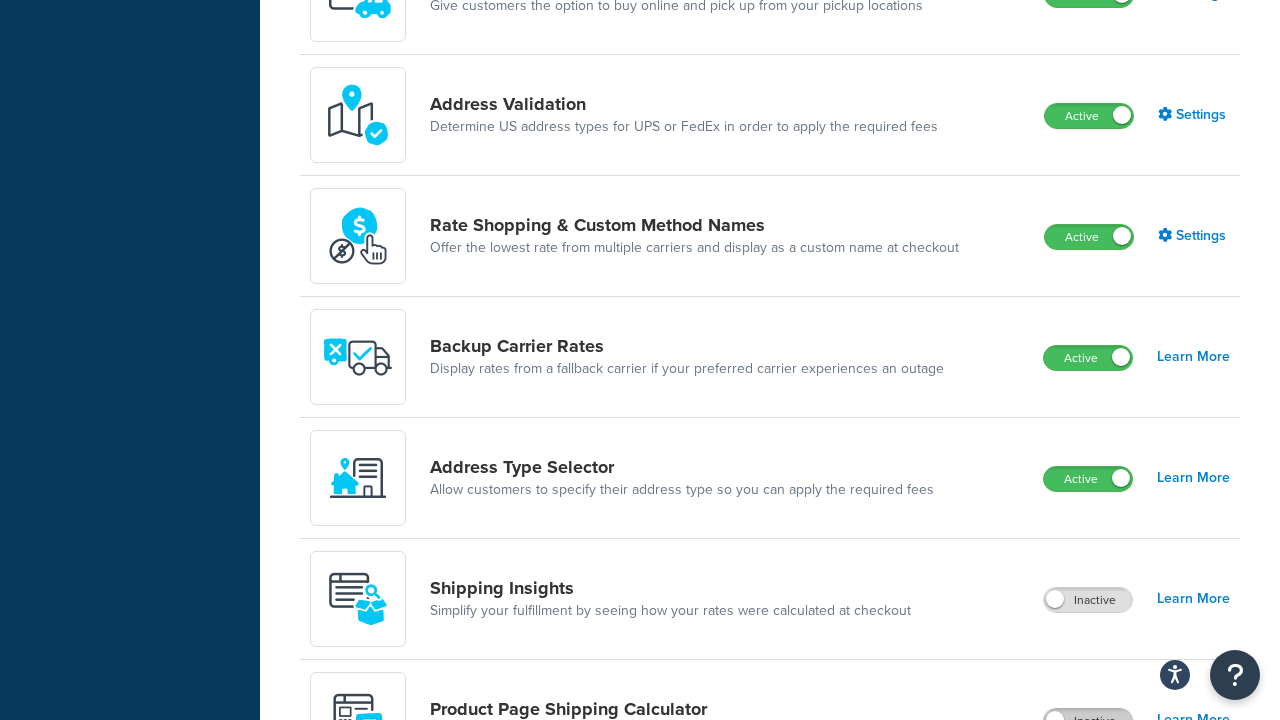 click on "Inactive" at bounding box center [1088, 721] 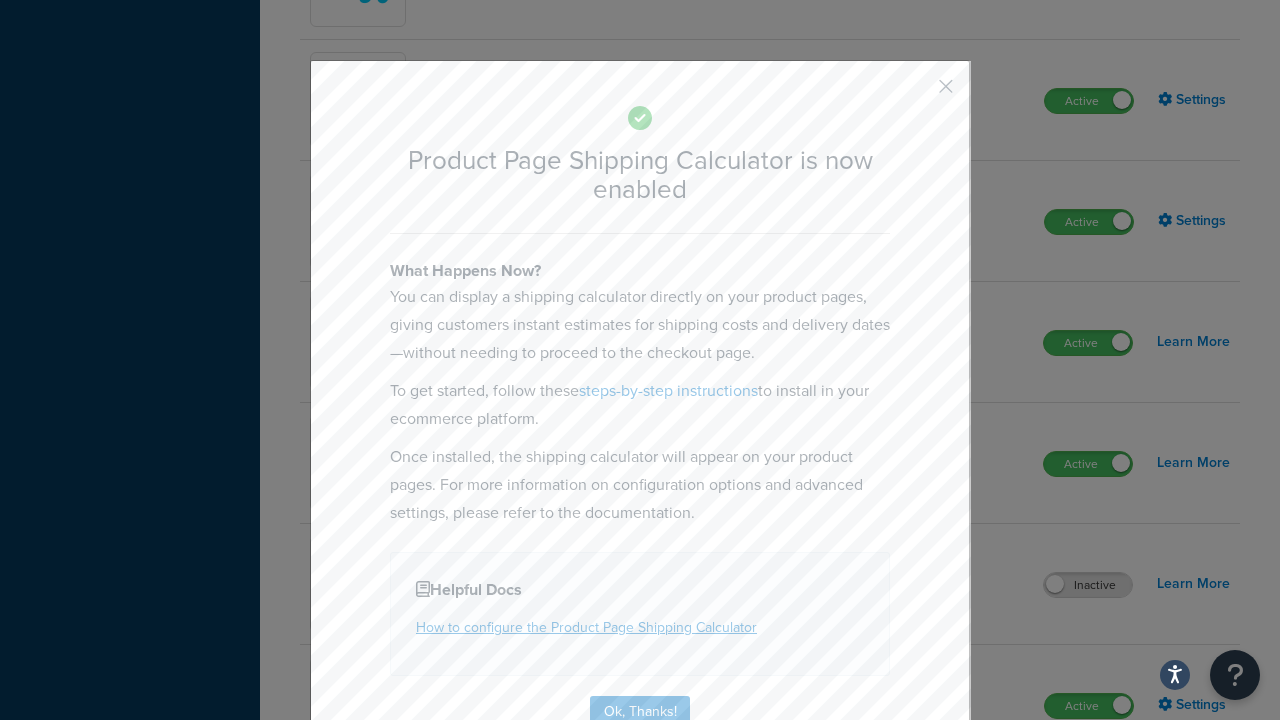 click at bounding box center [916, 93] 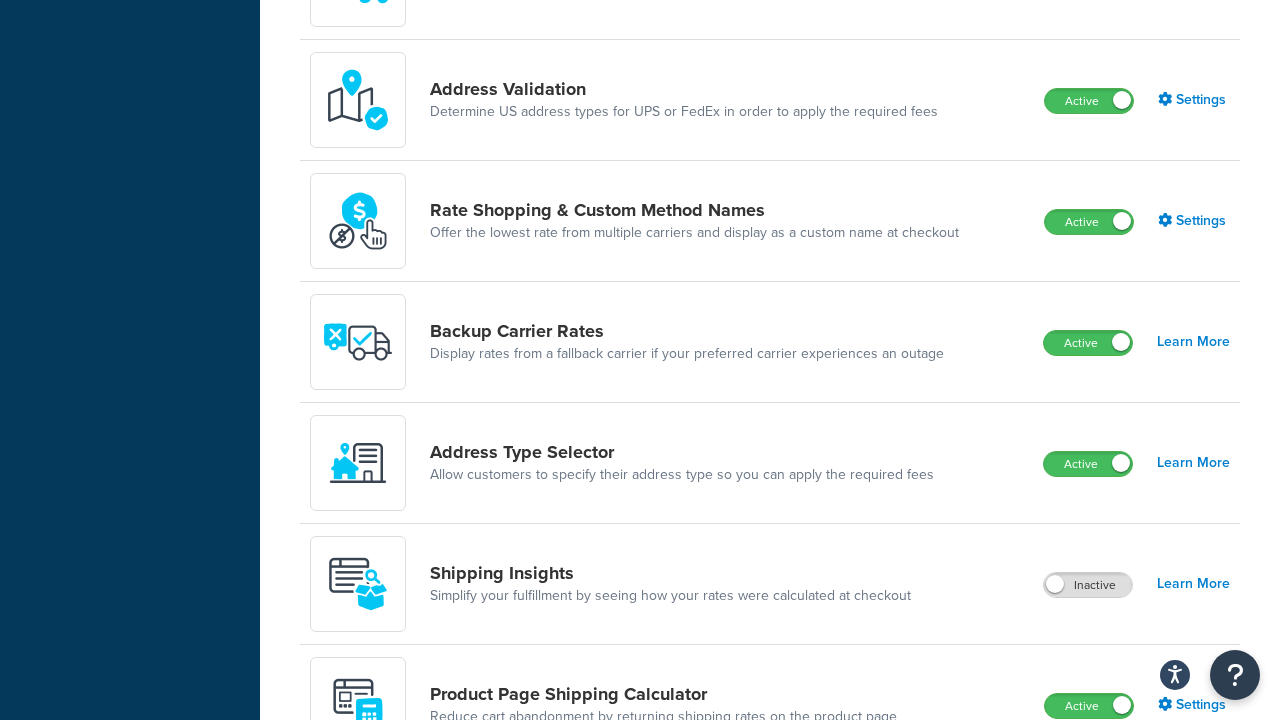 click on "Inactive" at bounding box center (1088, 827) 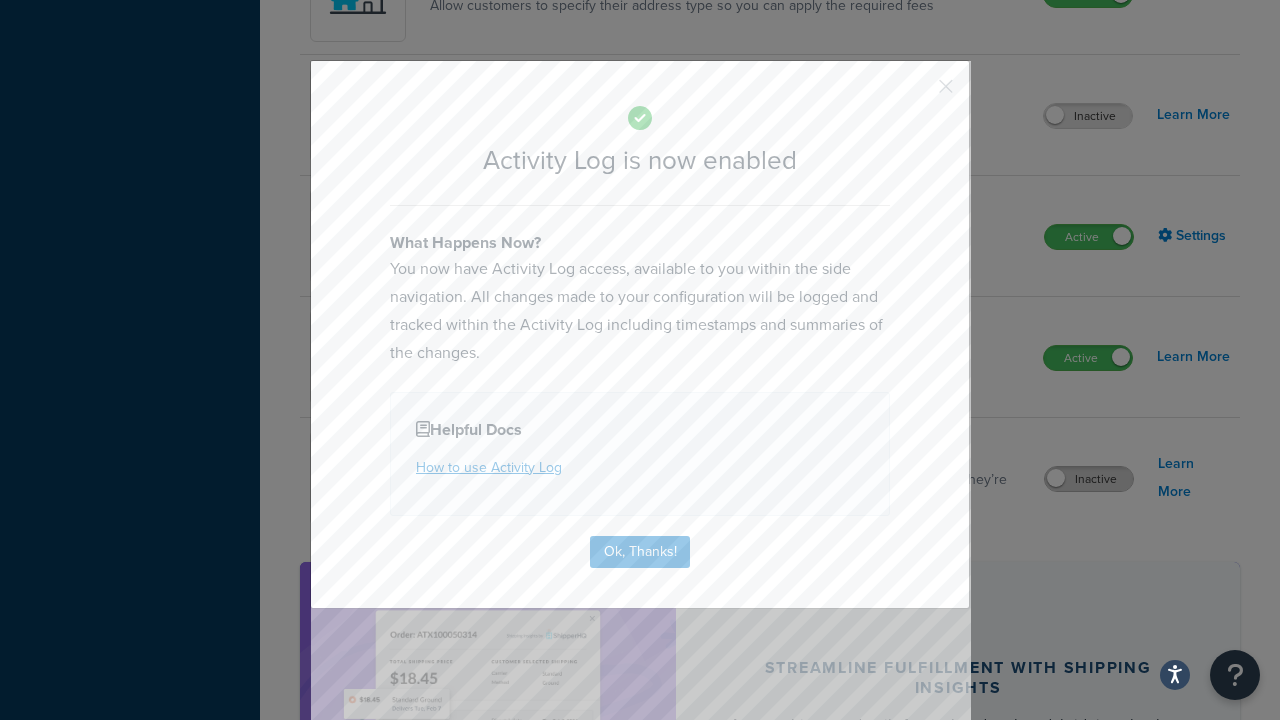click at bounding box center [916, 93] 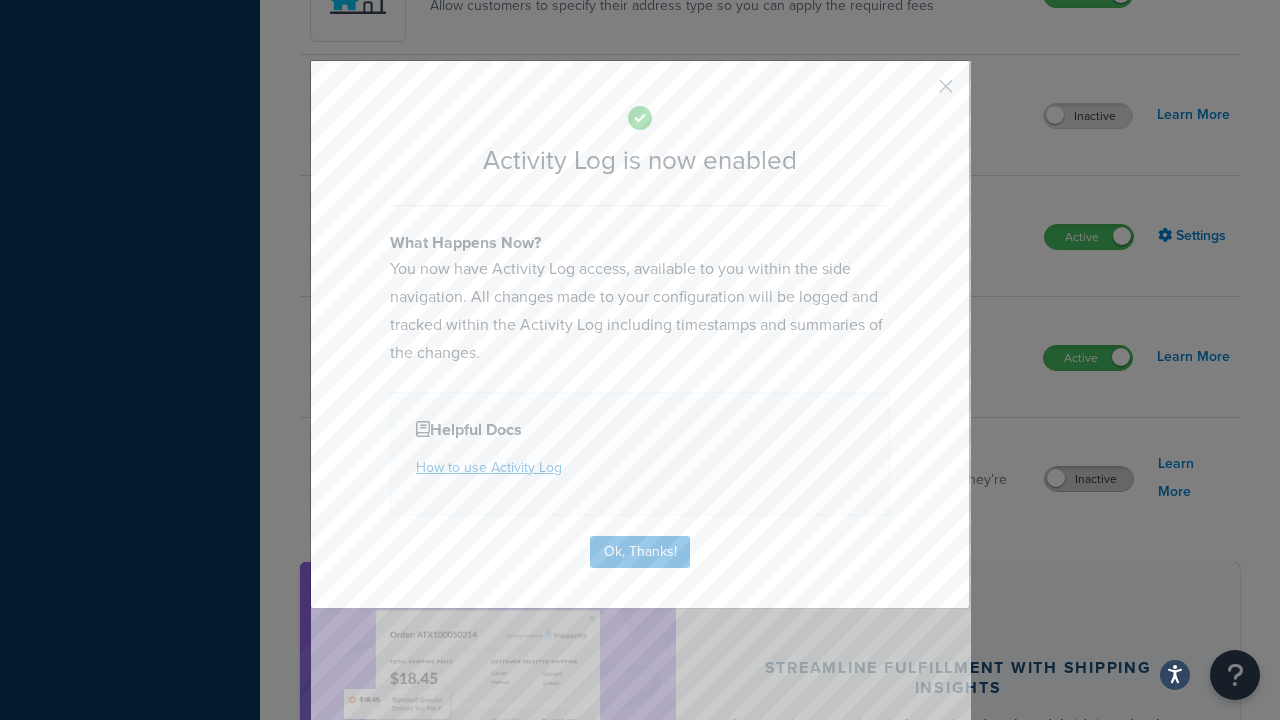 click on "Inactive" at bounding box center (1089, 479) 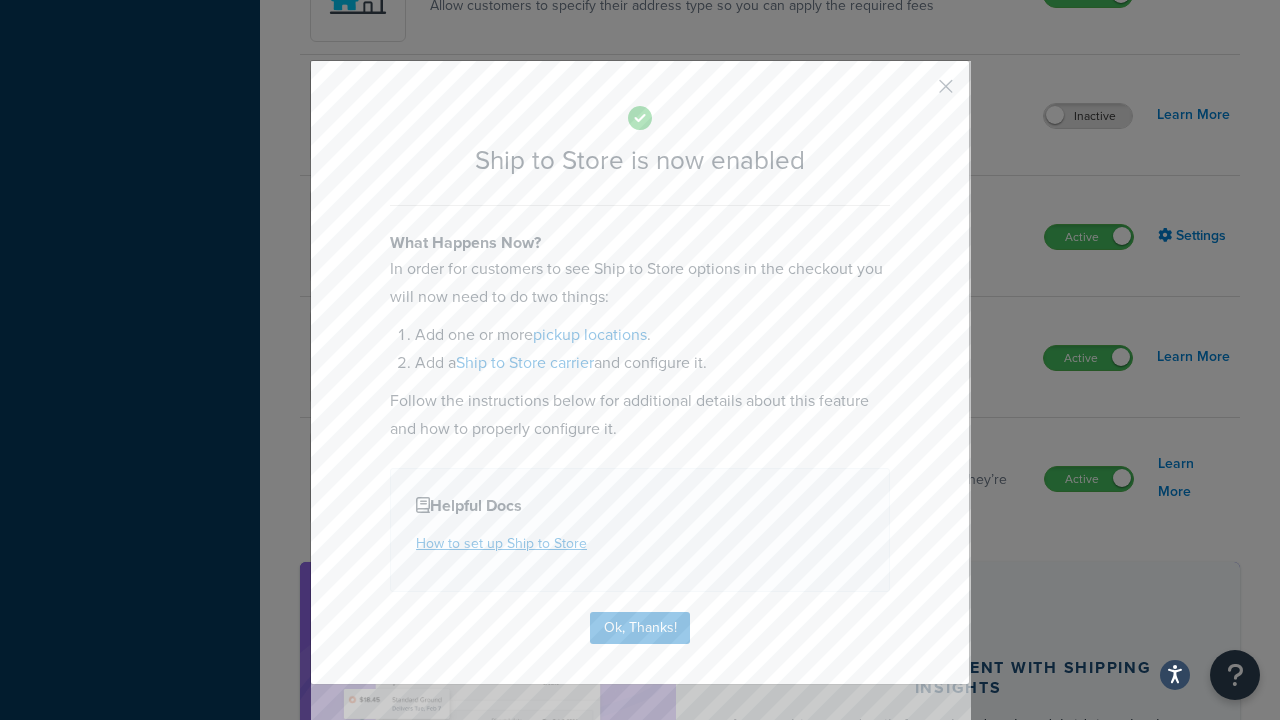 click at bounding box center [916, 93] 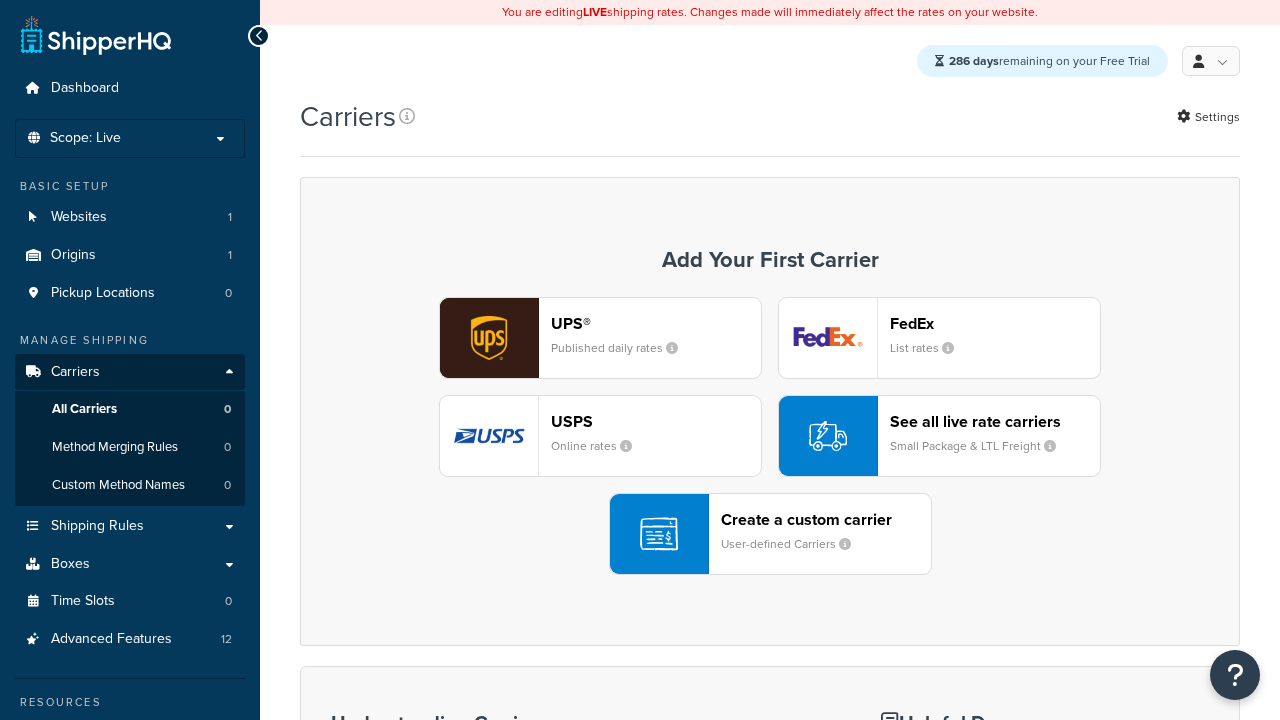 click on "UPS® Published daily rates   FedEx List rates   USPS Online rates   See all live rate carriers Small Package & LTL Freight   Create a custom carrier User-defined Carriers" at bounding box center [770, 436] 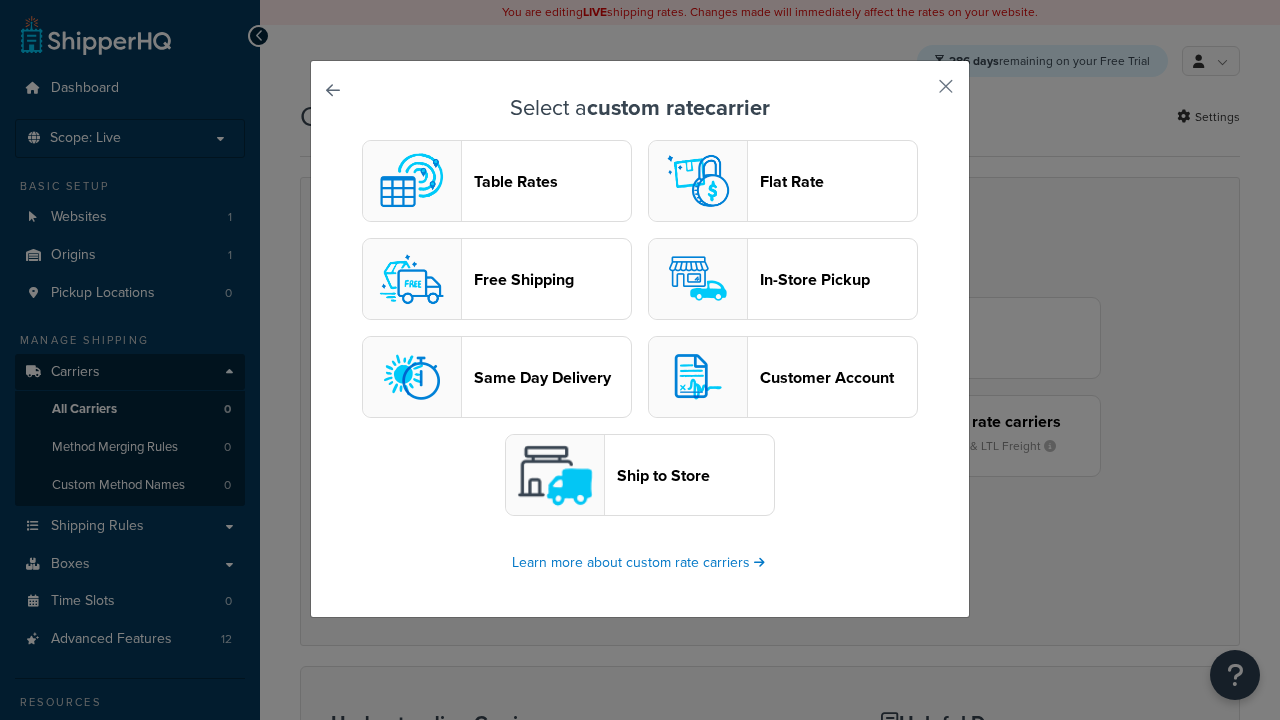 scroll, scrollTop: 0, scrollLeft: 0, axis: both 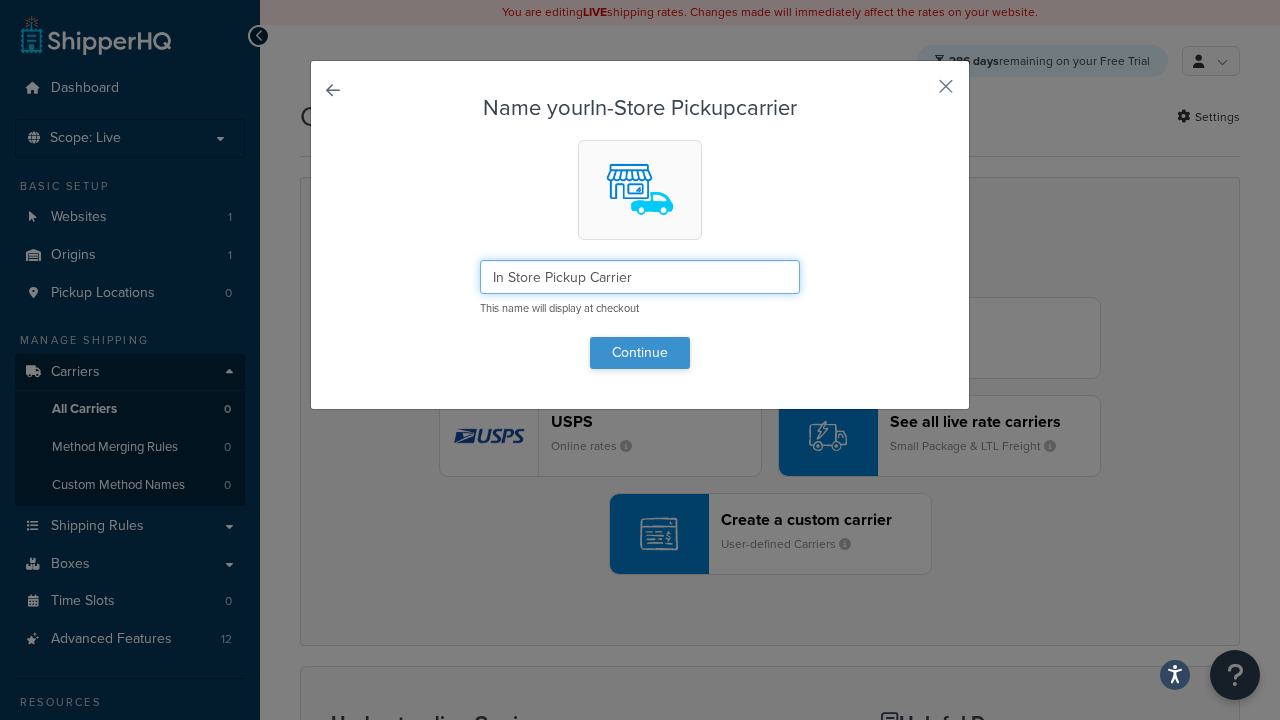 type on "In Store Pickup Carrier" 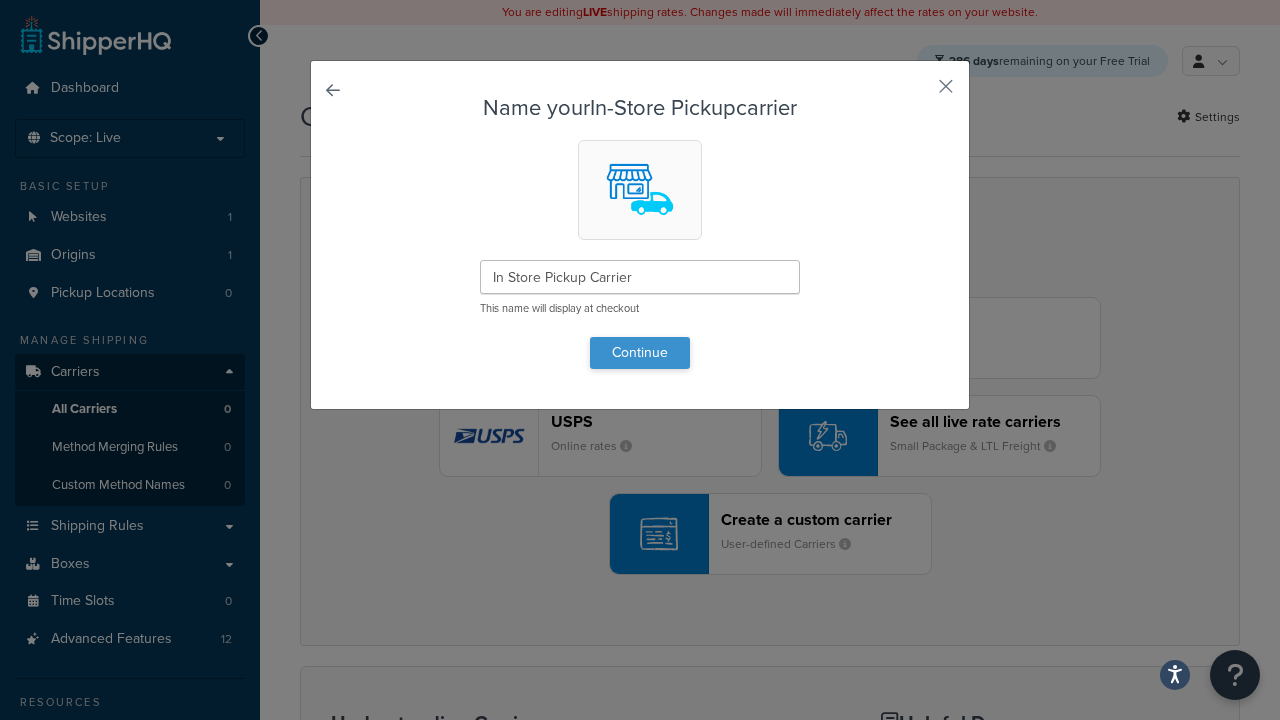 click on "Continue" at bounding box center [640, 353] 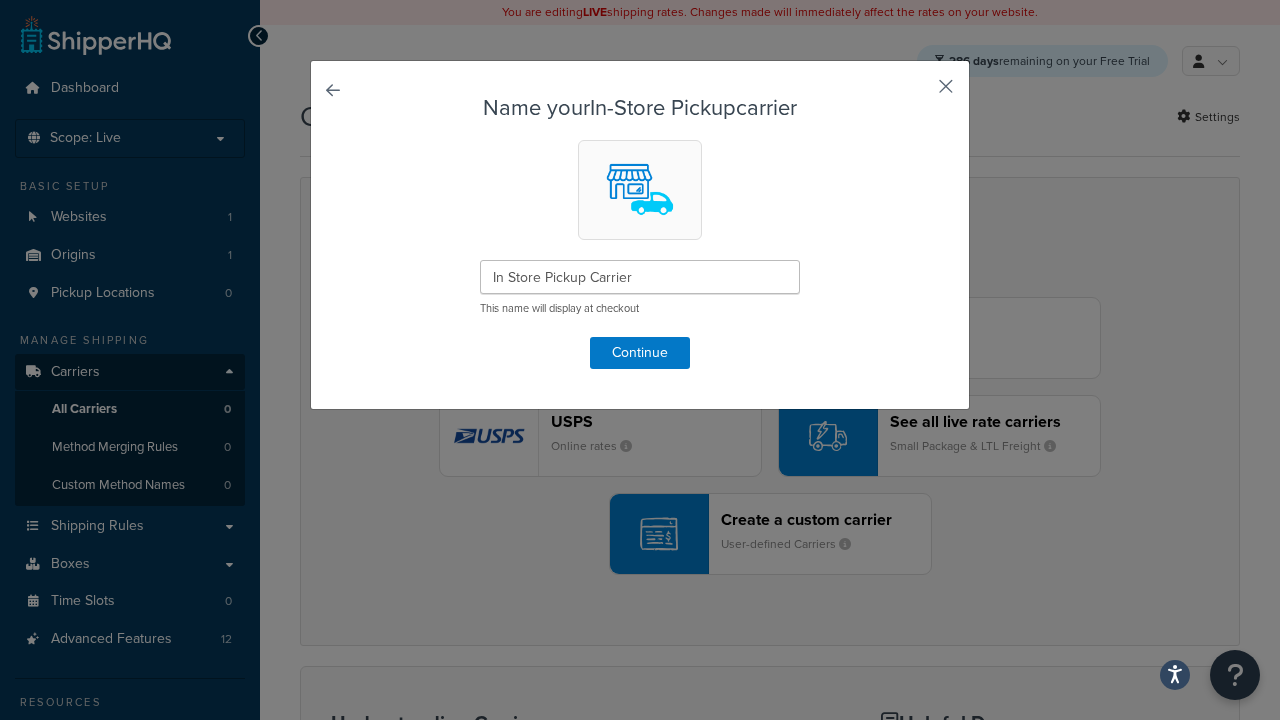 click at bounding box center [916, 93] 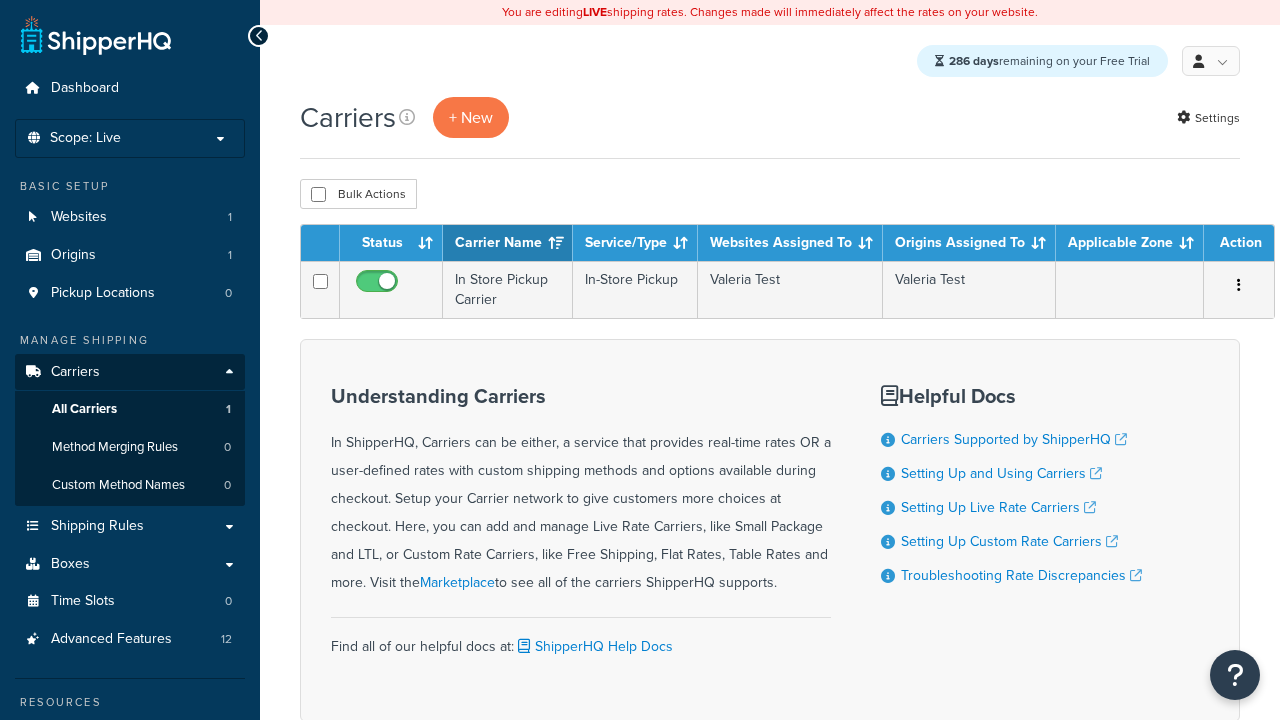 scroll, scrollTop: 0, scrollLeft: 0, axis: both 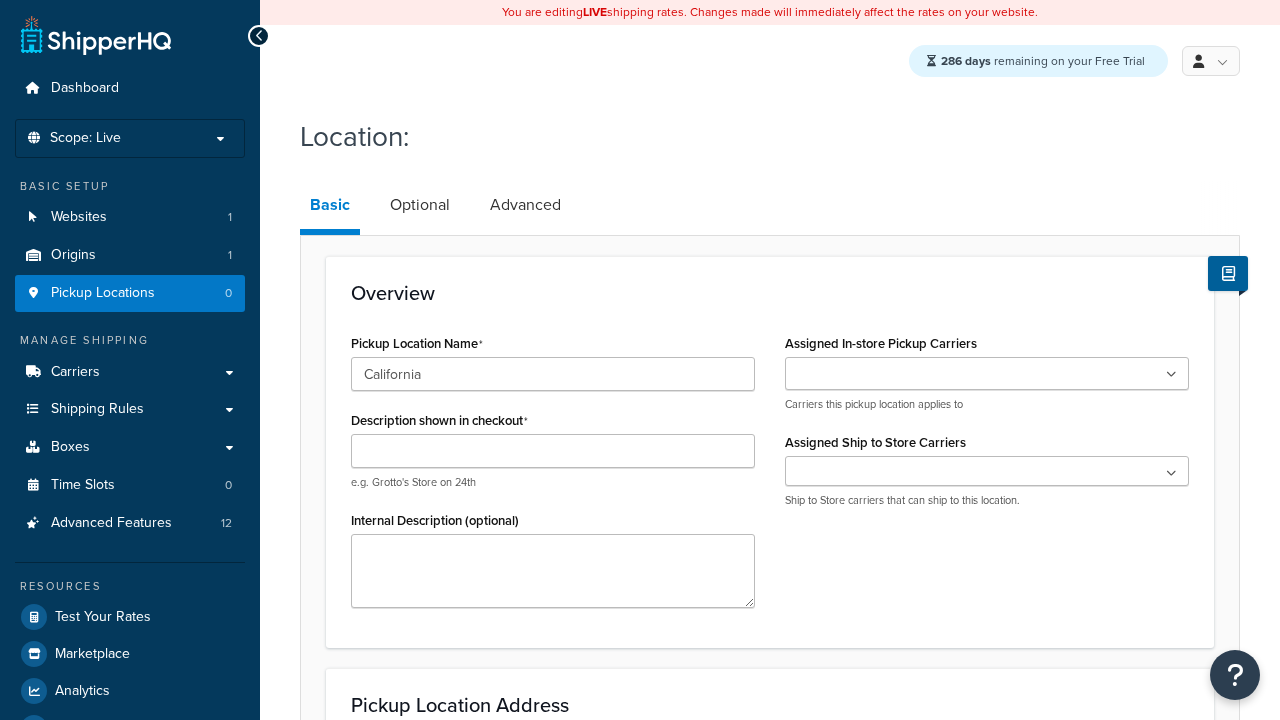type on "California" 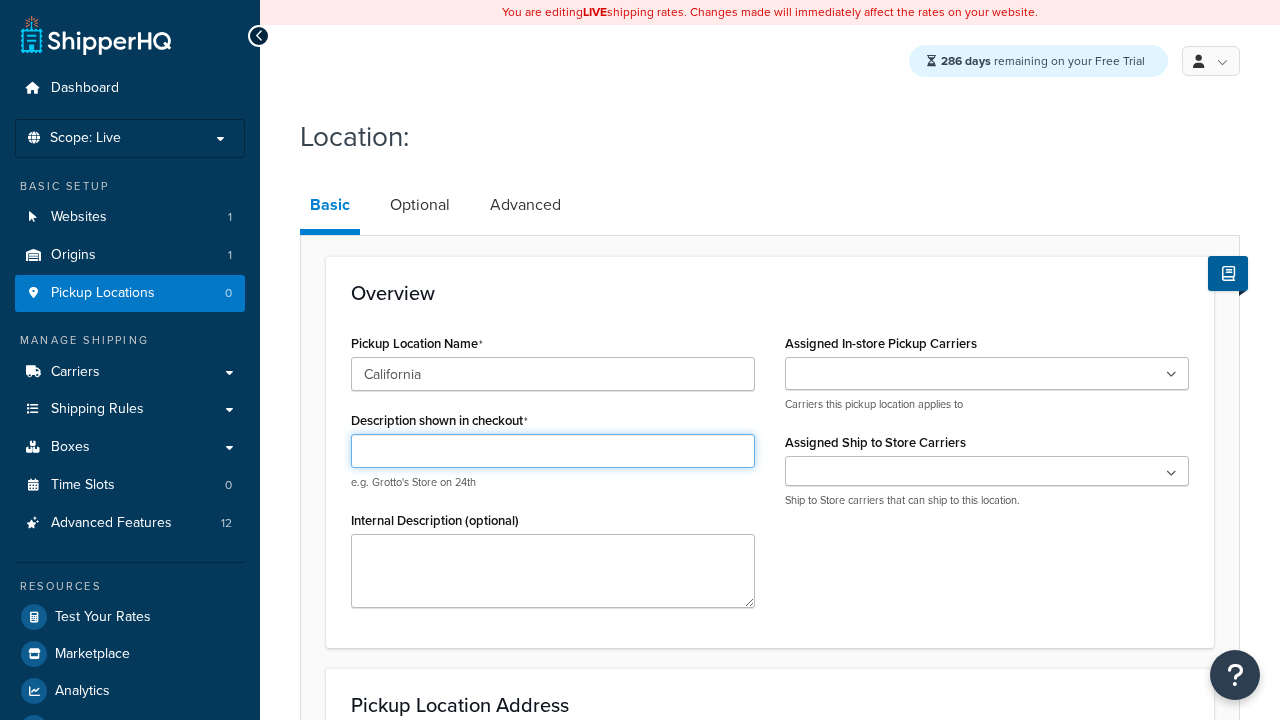 scroll, scrollTop: 0, scrollLeft: 0, axis: both 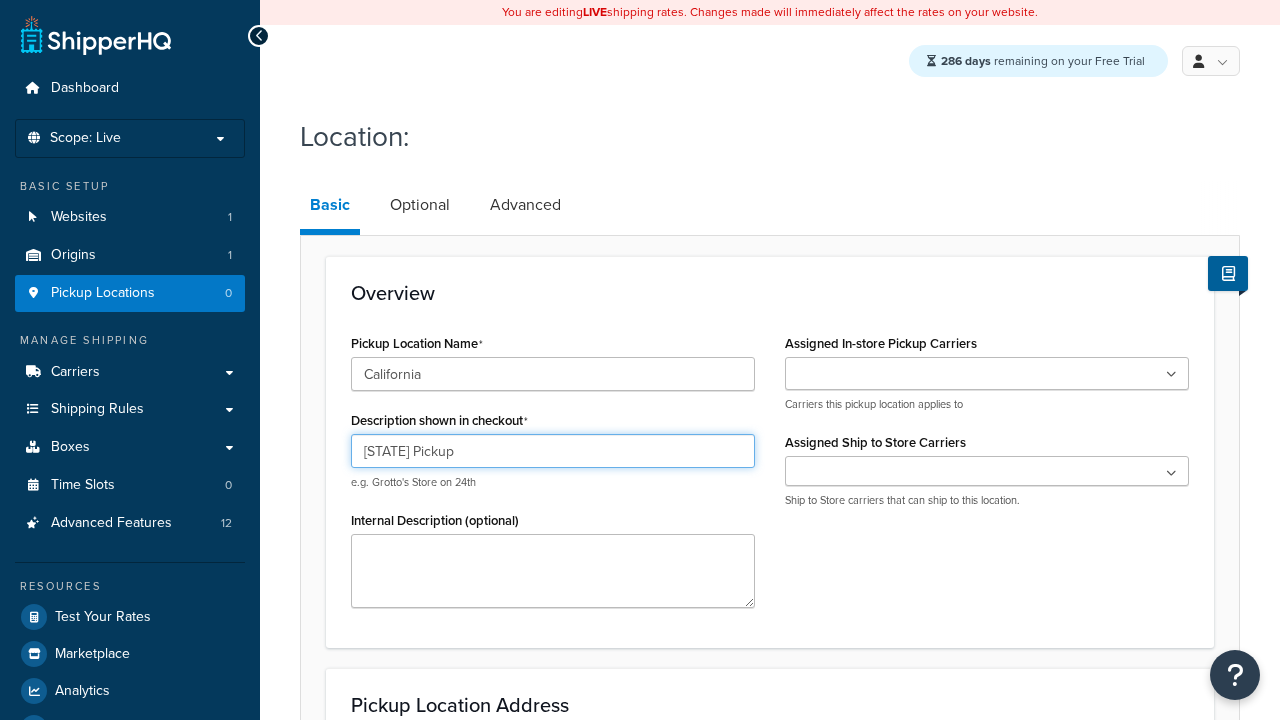 type on "California Pickup" 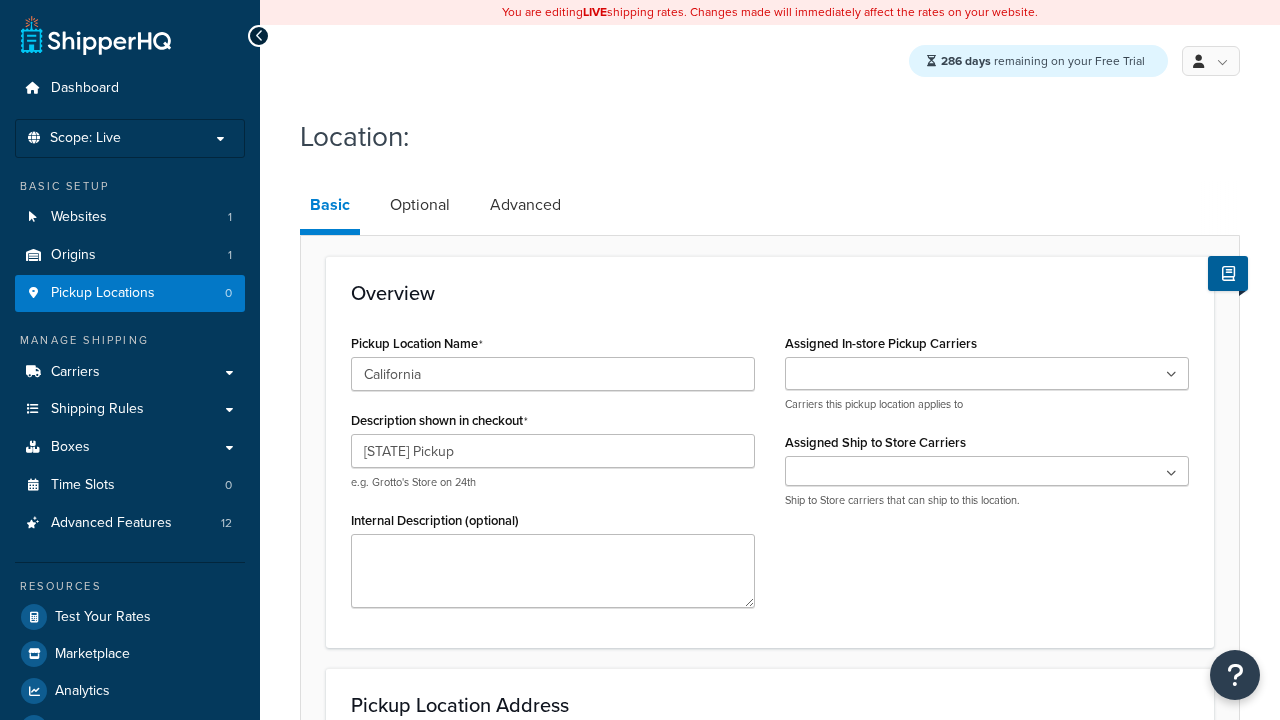 click at bounding box center (987, 373) 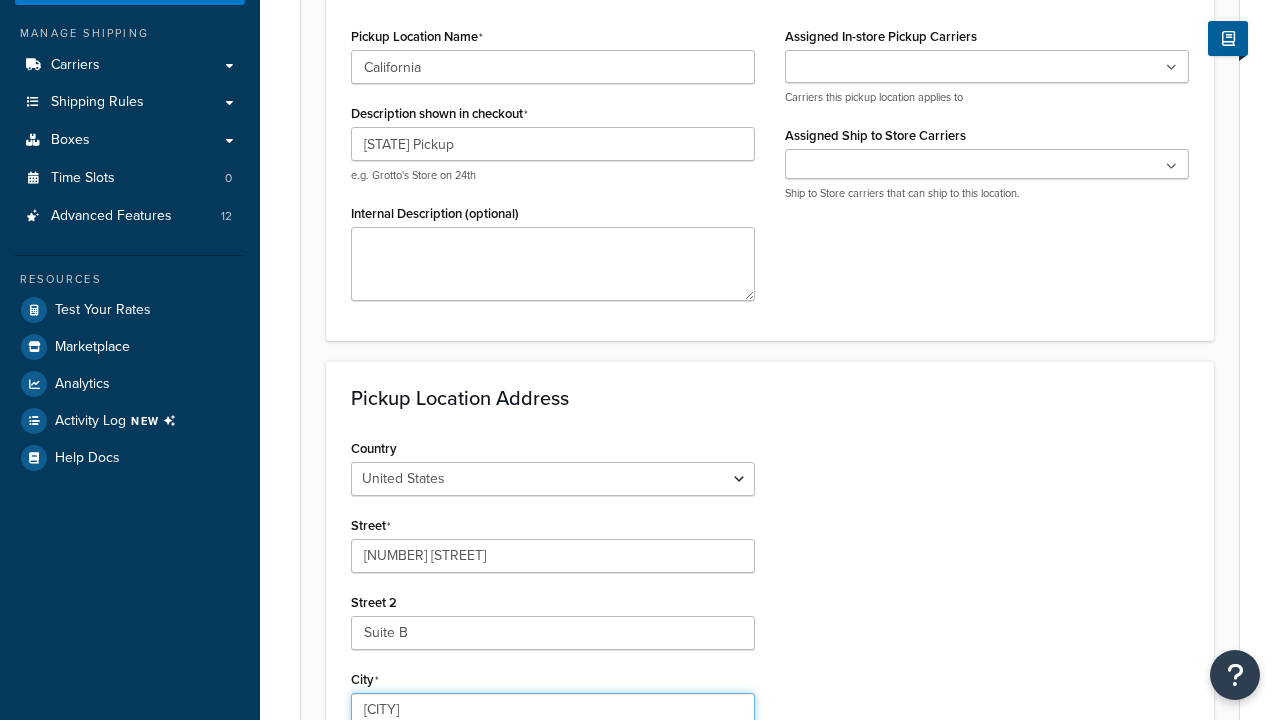 select on "5" 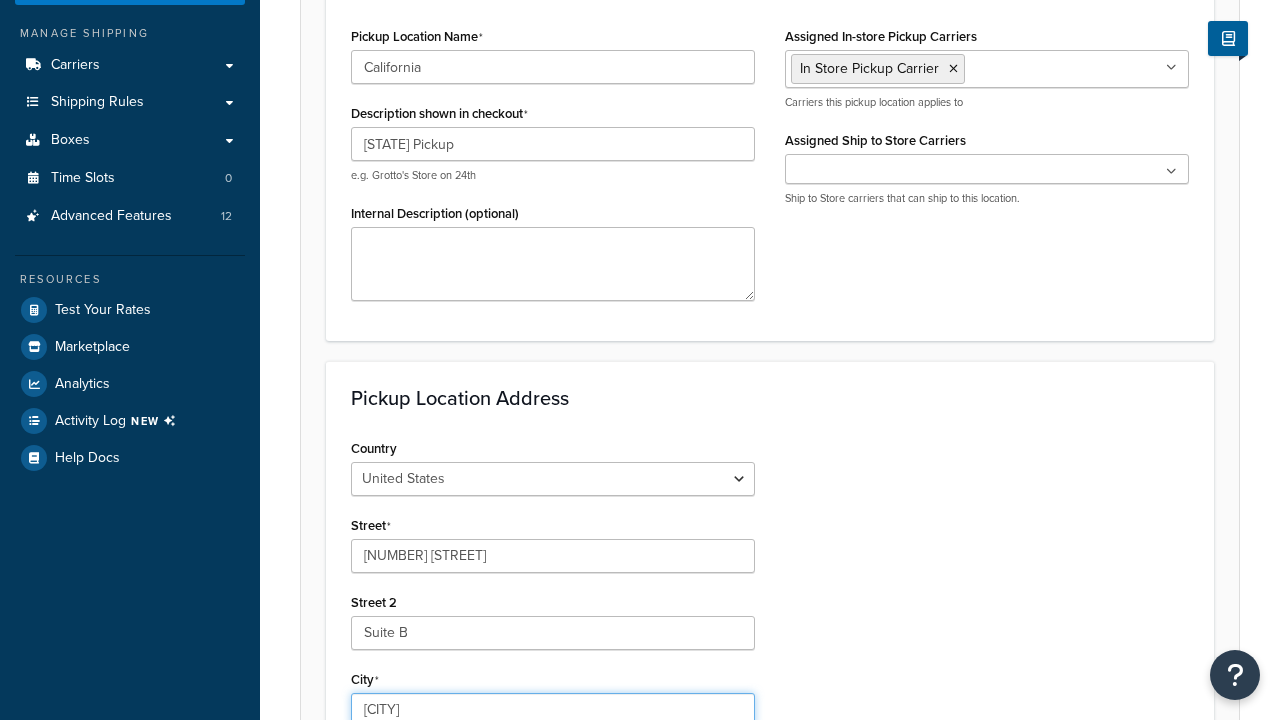 type on "Irvine" 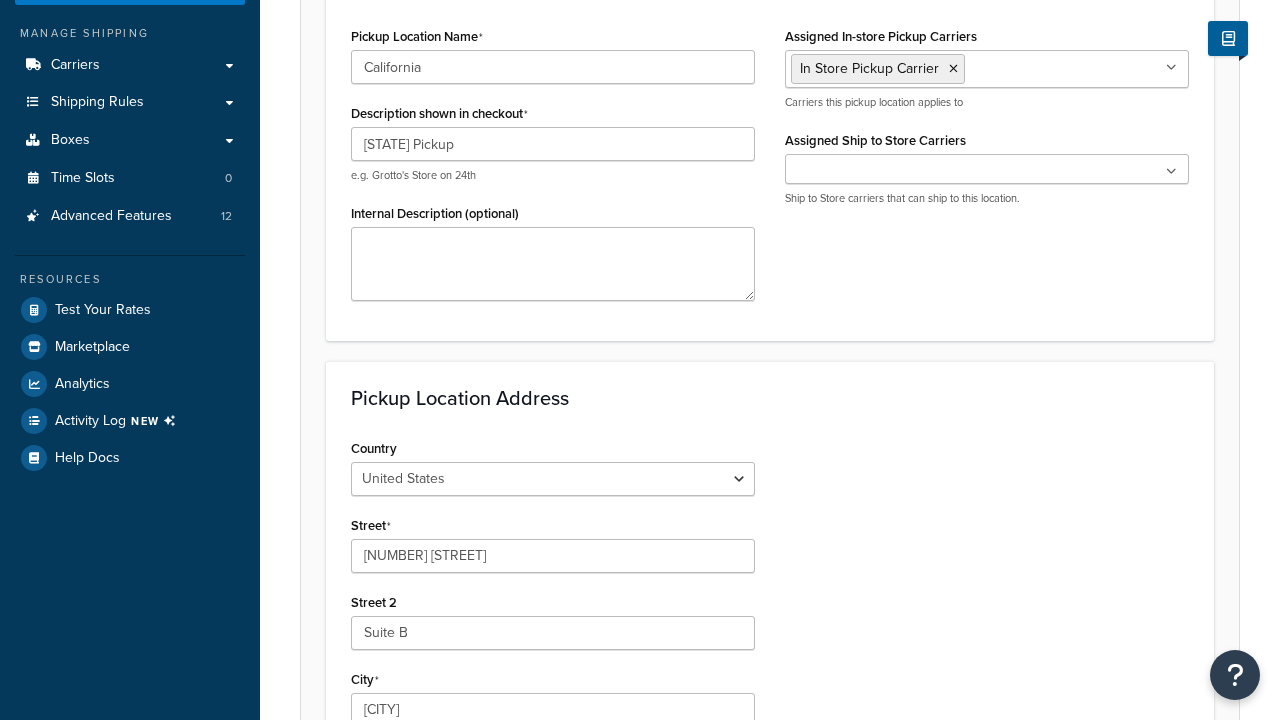 type on "[POSTAL_CODE]" 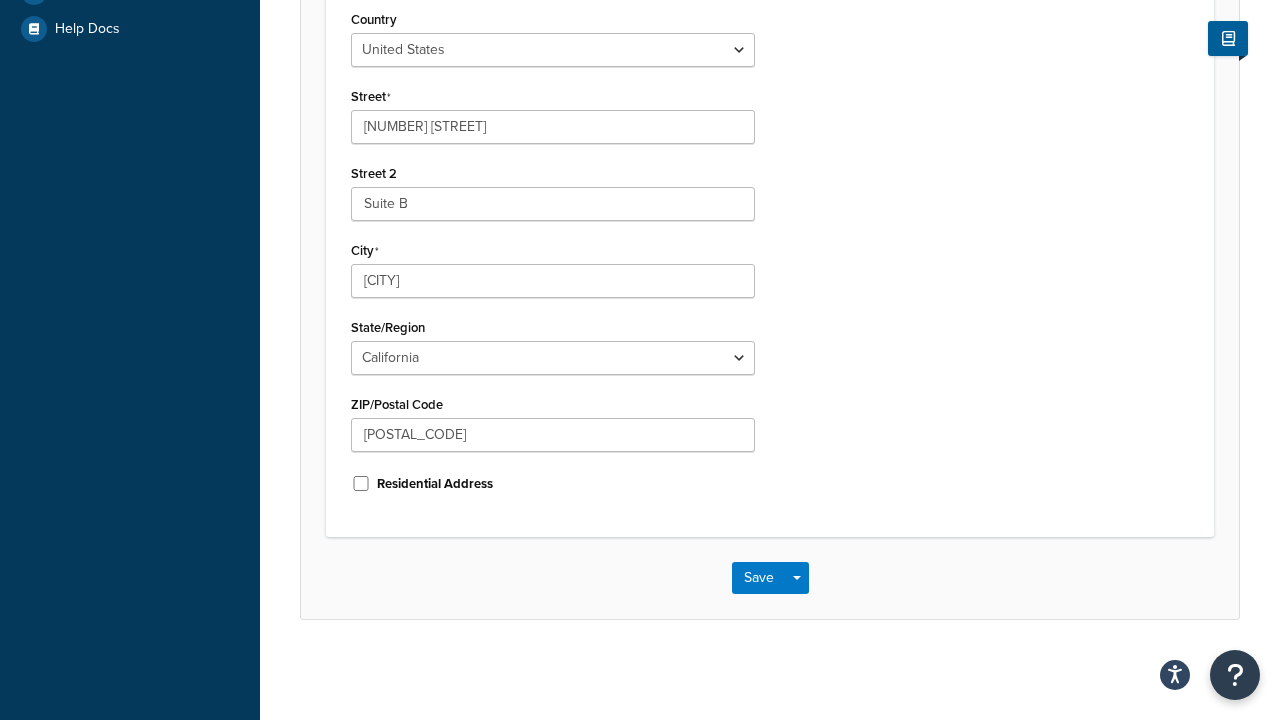 scroll, scrollTop: 0, scrollLeft: 0, axis: both 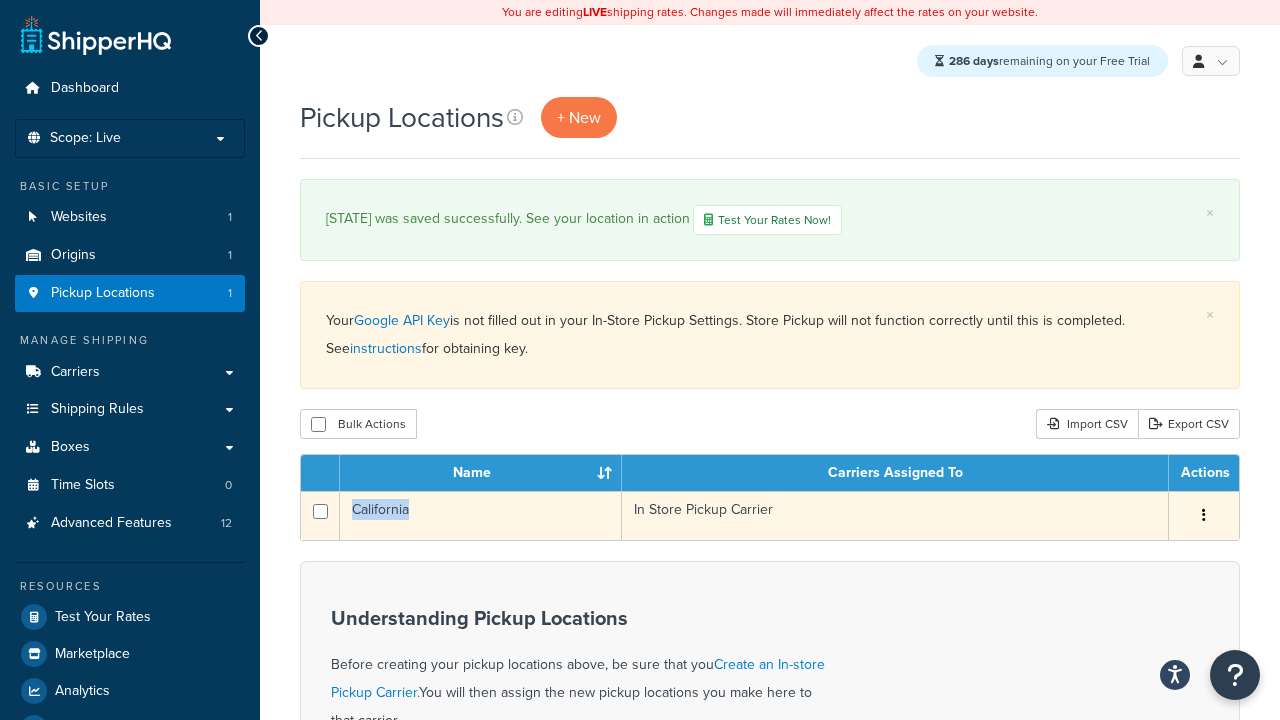 drag, startPoint x: 443, startPoint y: 515, endPoint x: 350, endPoint y: 516, distance: 93.00538 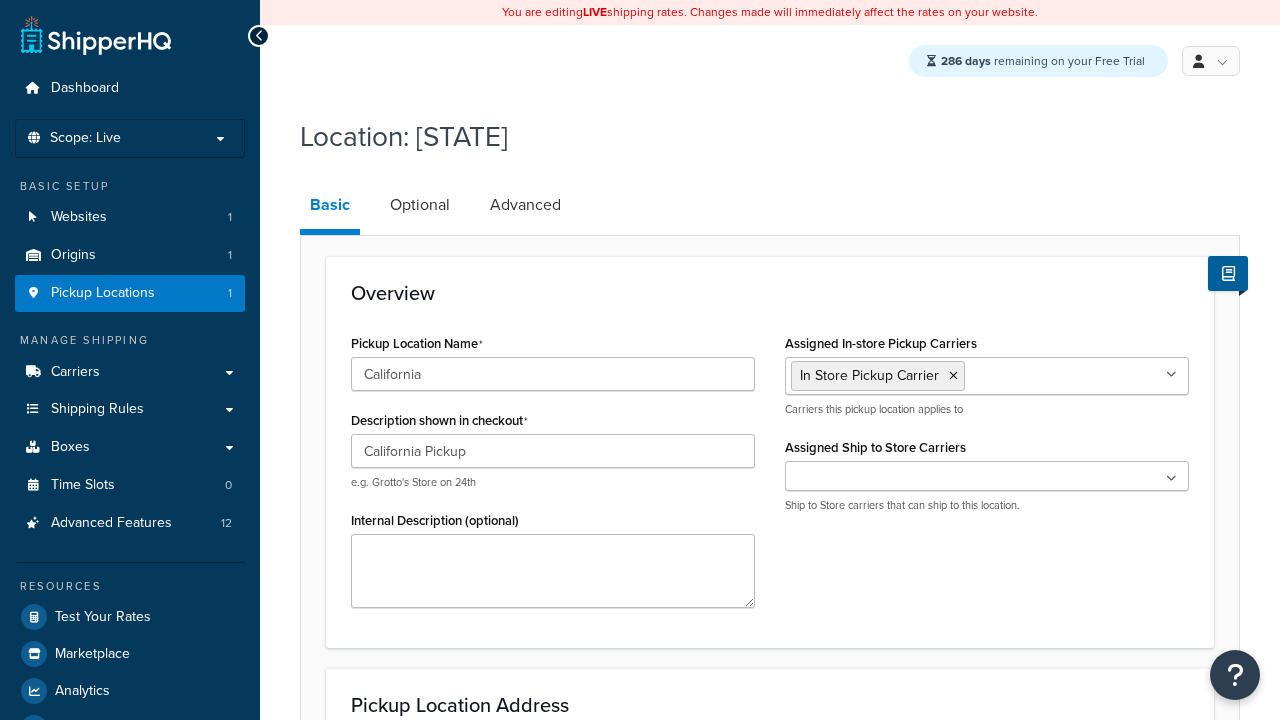 select on "5" 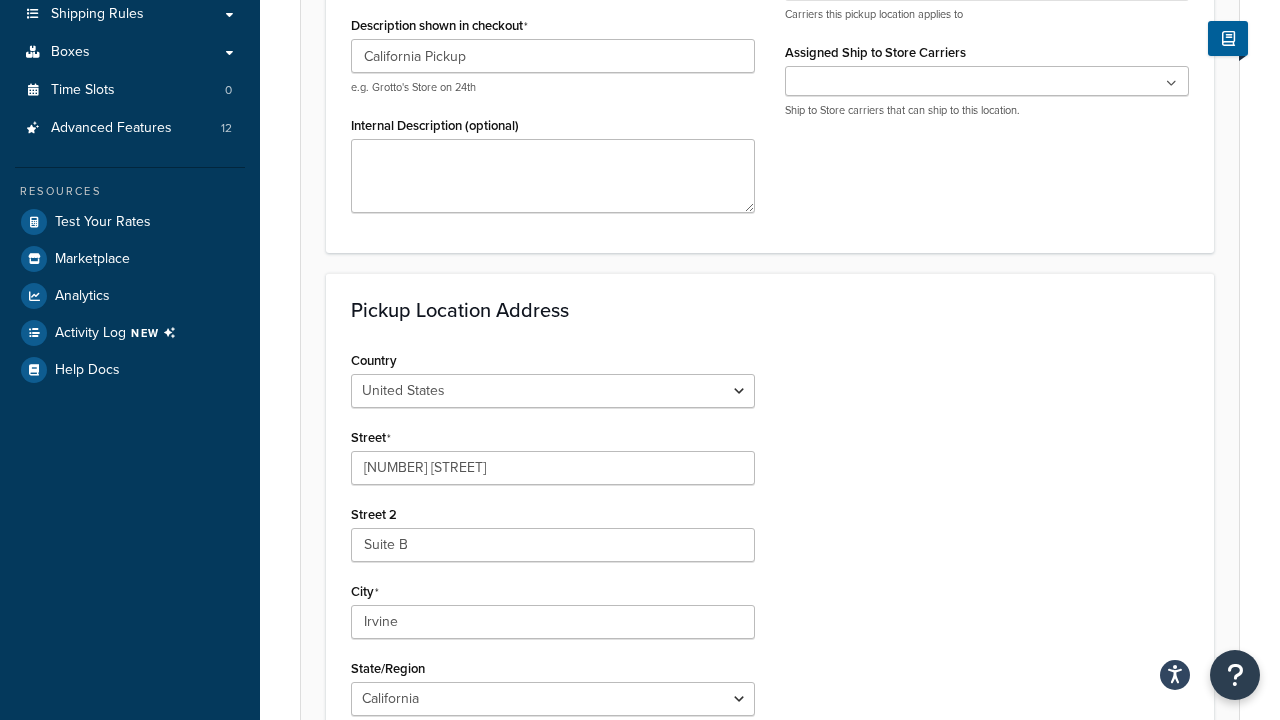 scroll, scrollTop: 679, scrollLeft: 0, axis: vertical 